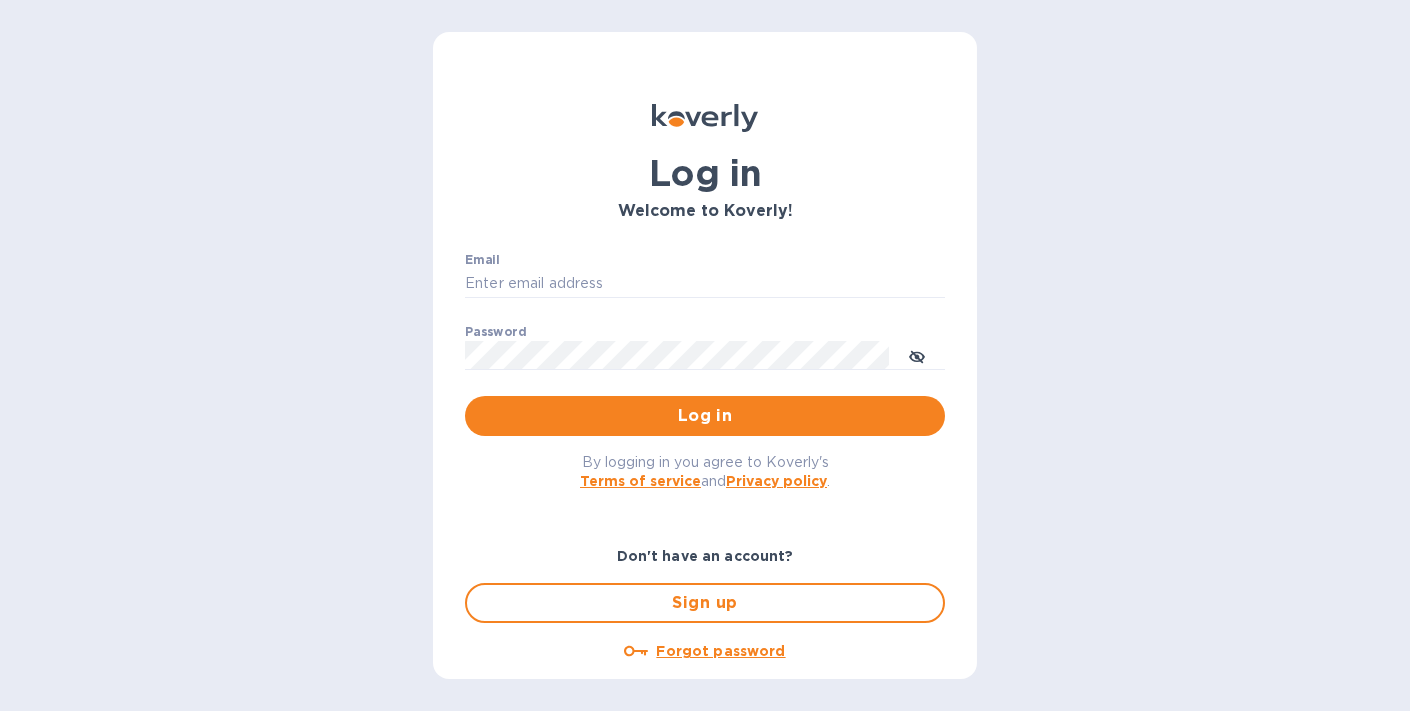 scroll, scrollTop: 0, scrollLeft: 0, axis: both 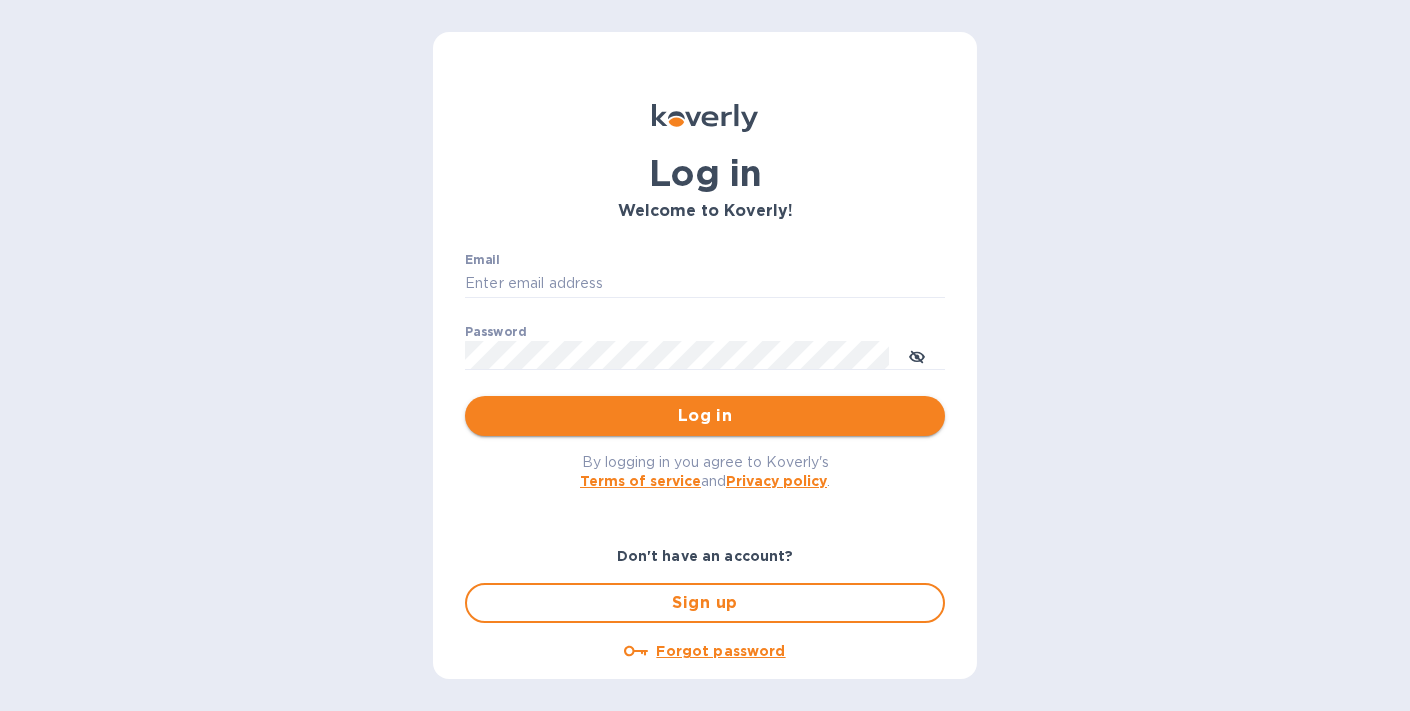 type on "accounting@[EMAIL]" 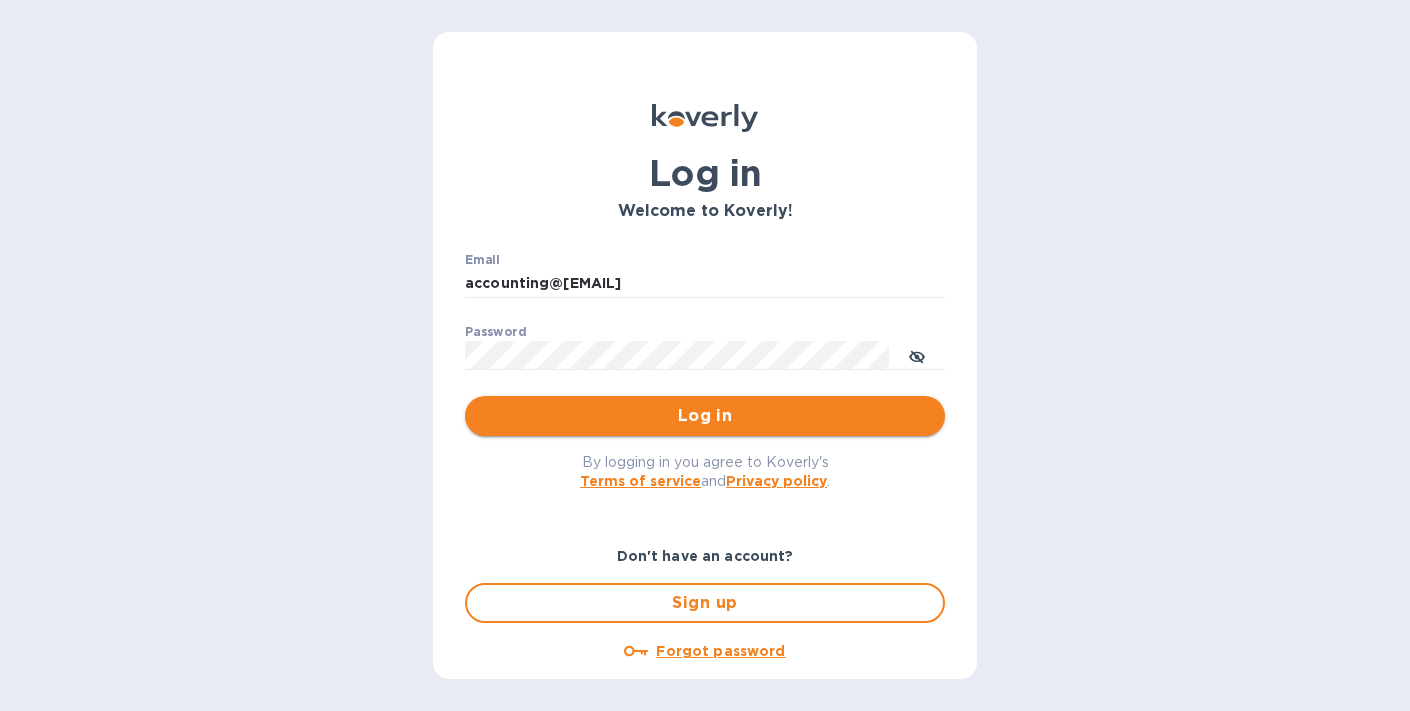 click on "Log in" at bounding box center (705, 416) 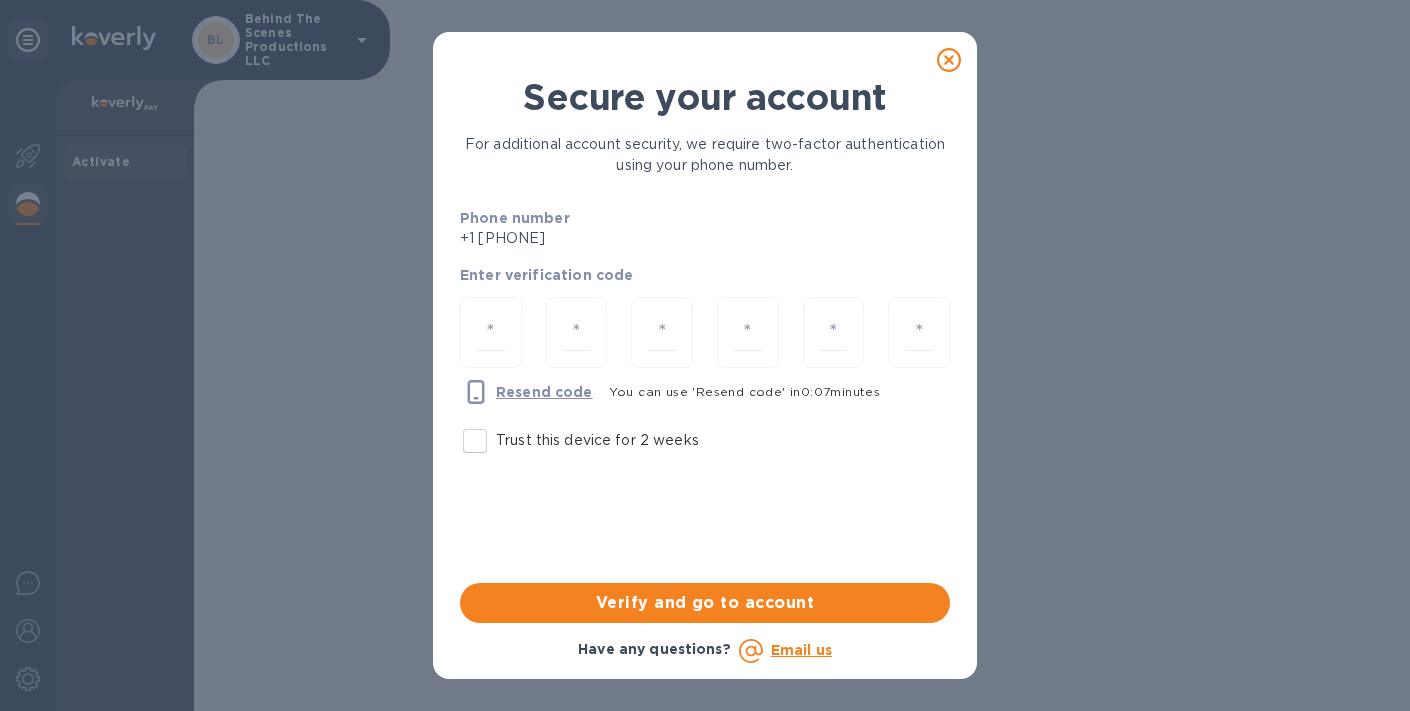 click on "Trust this device for 2 weeks" at bounding box center [475, 441] 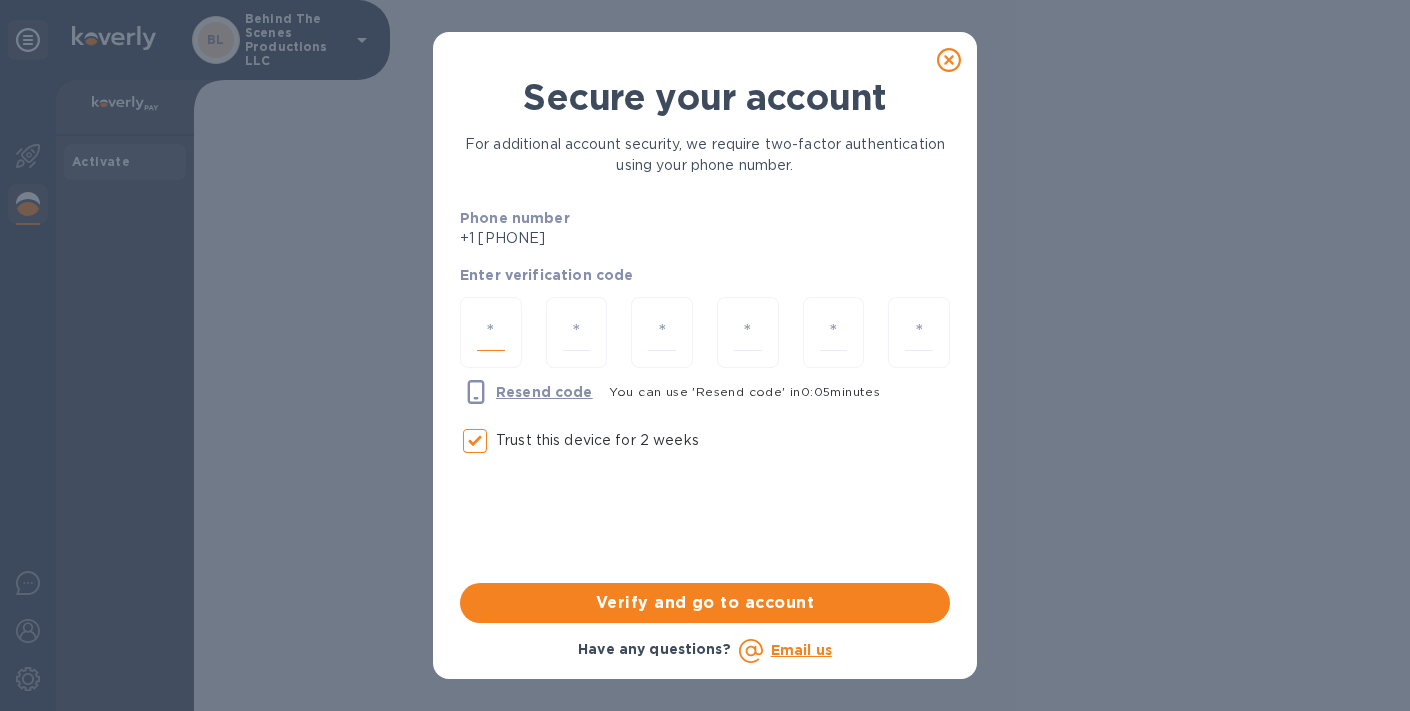 click at bounding box center [491, 332] 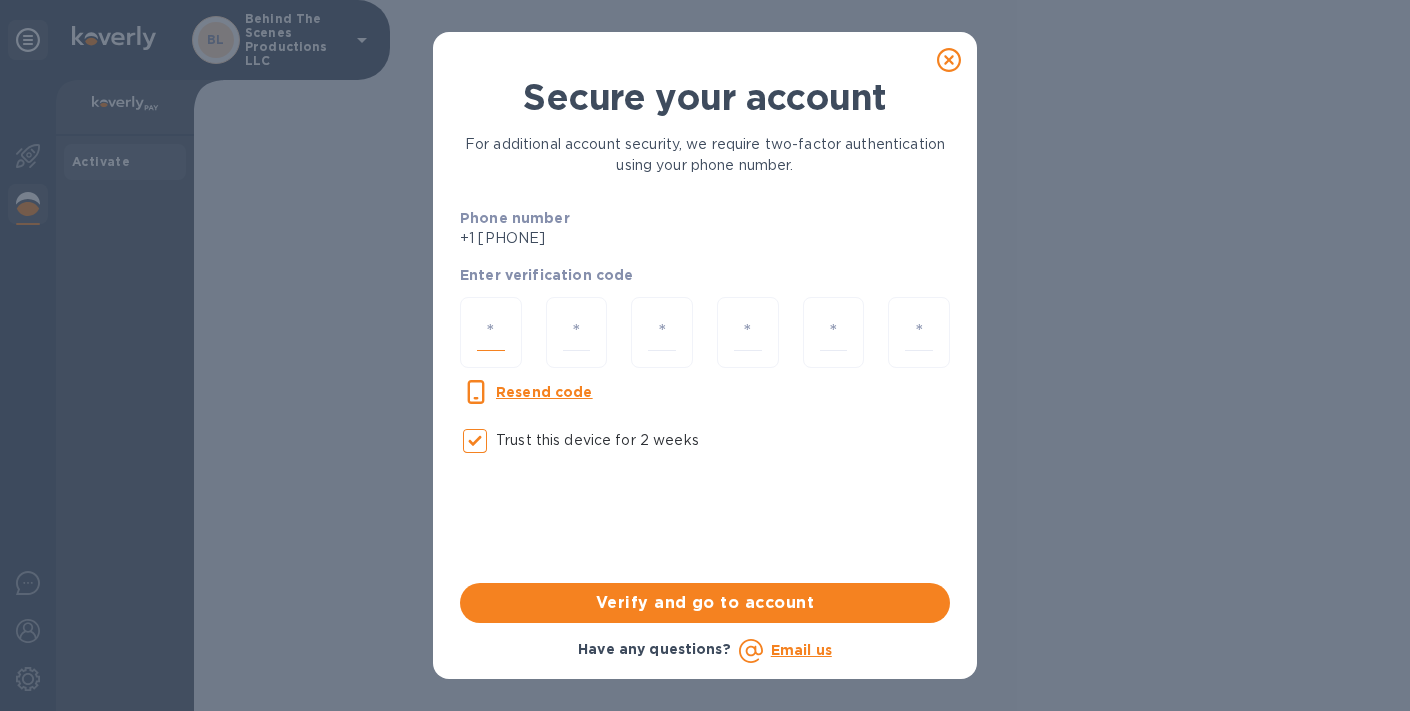 type on "6" 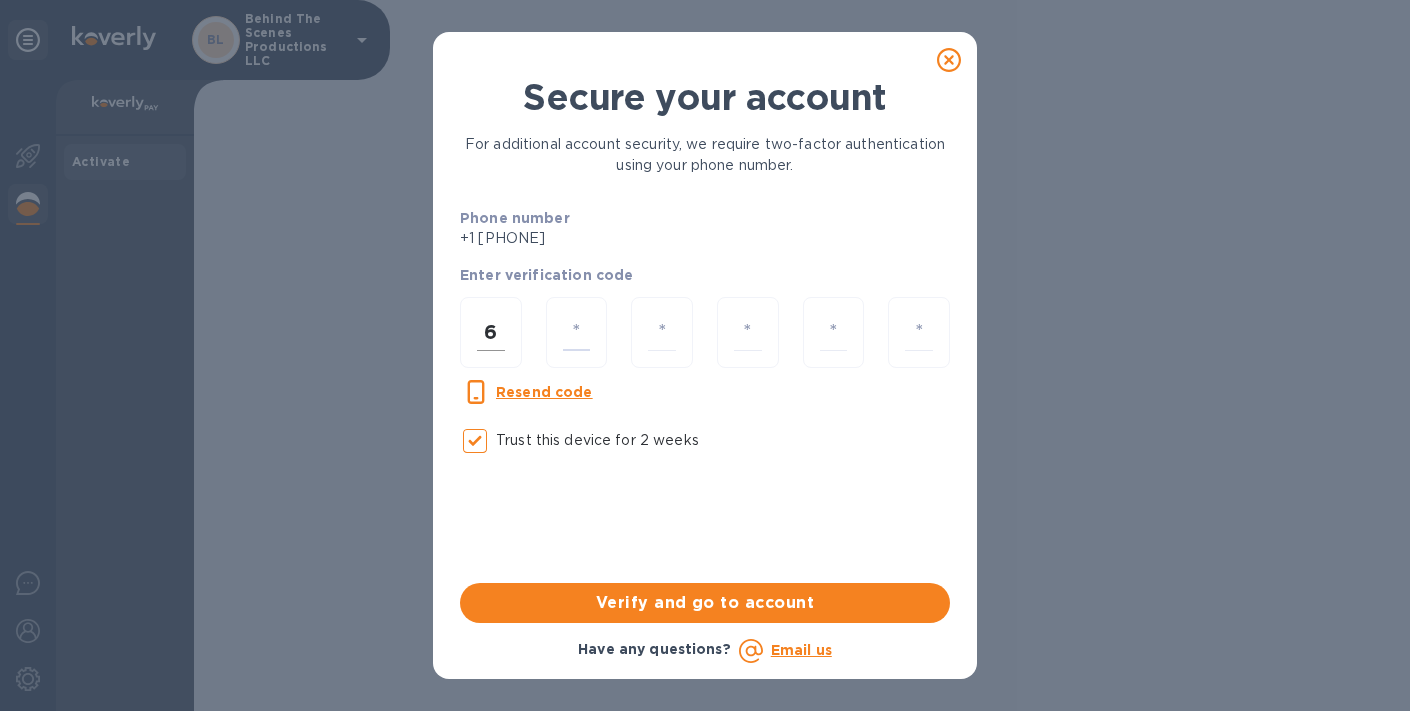 type on "5" 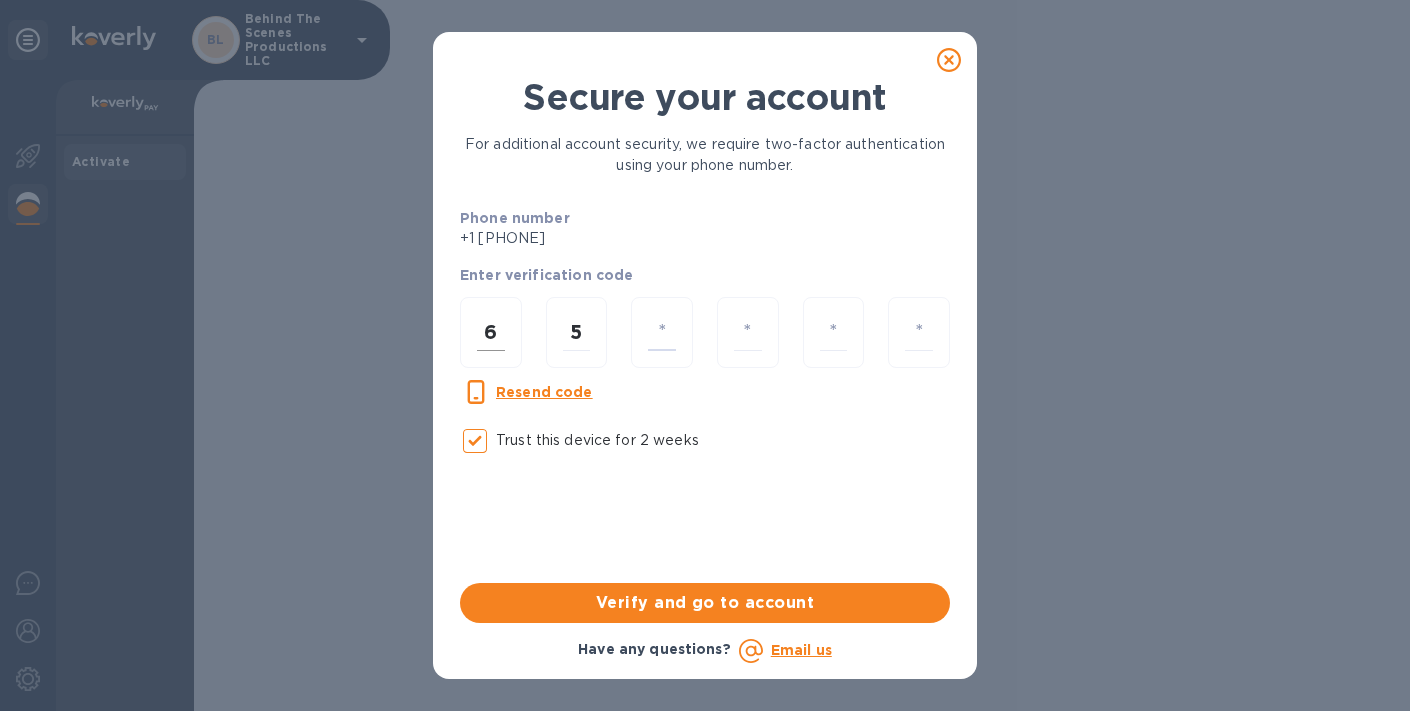 type on "5" 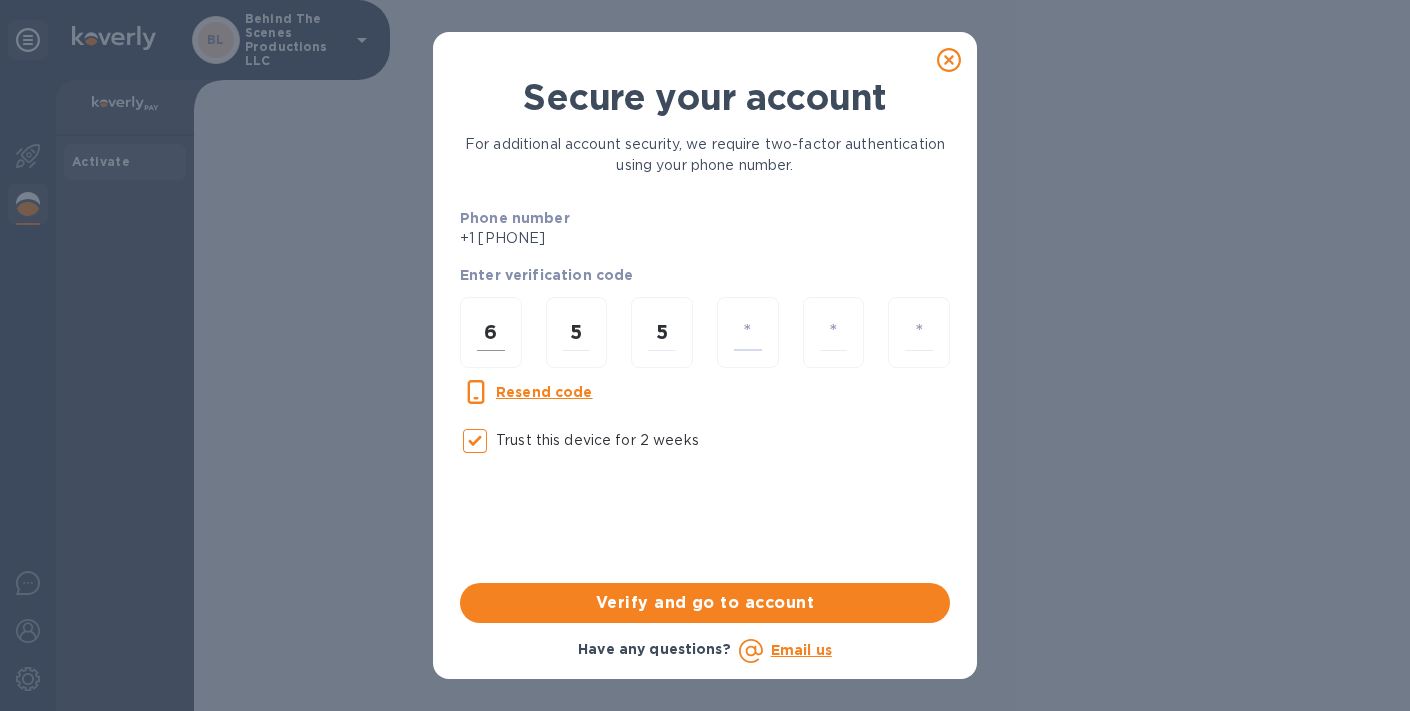 type on "6" 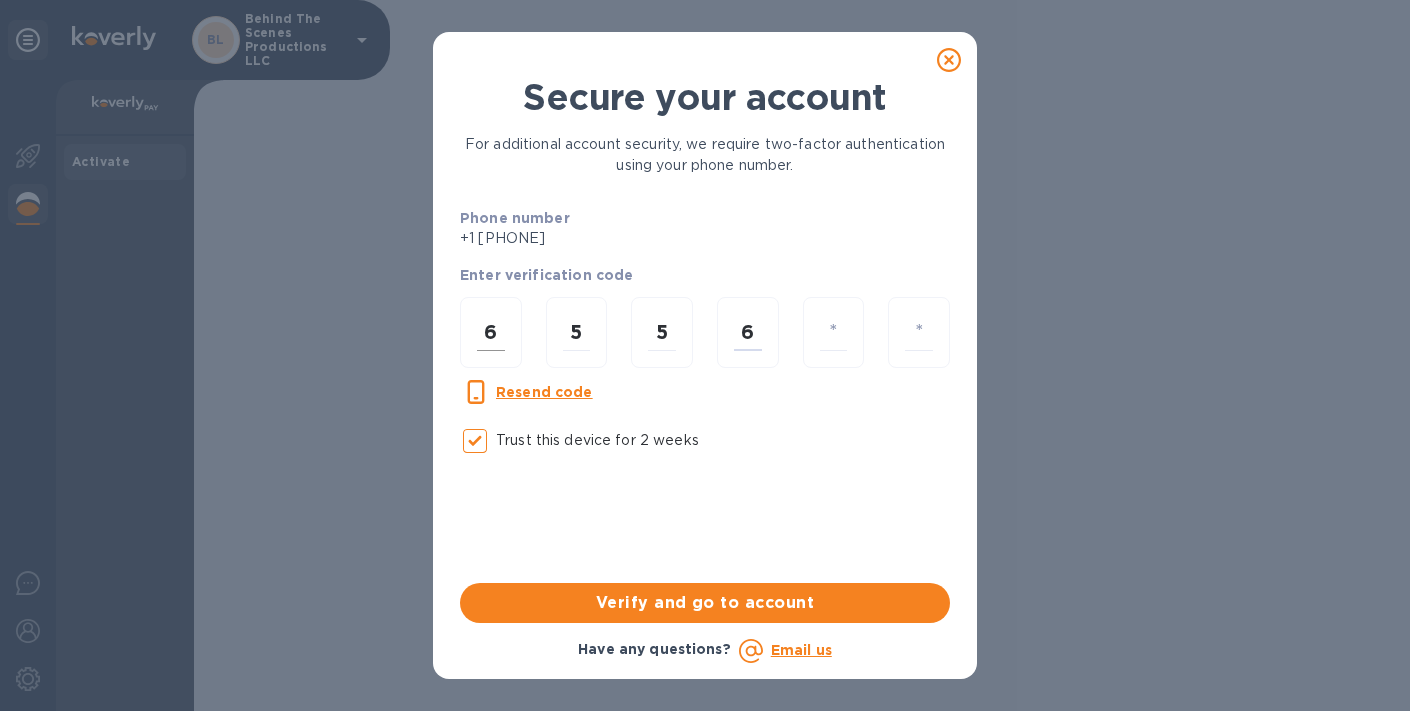 type on "3" 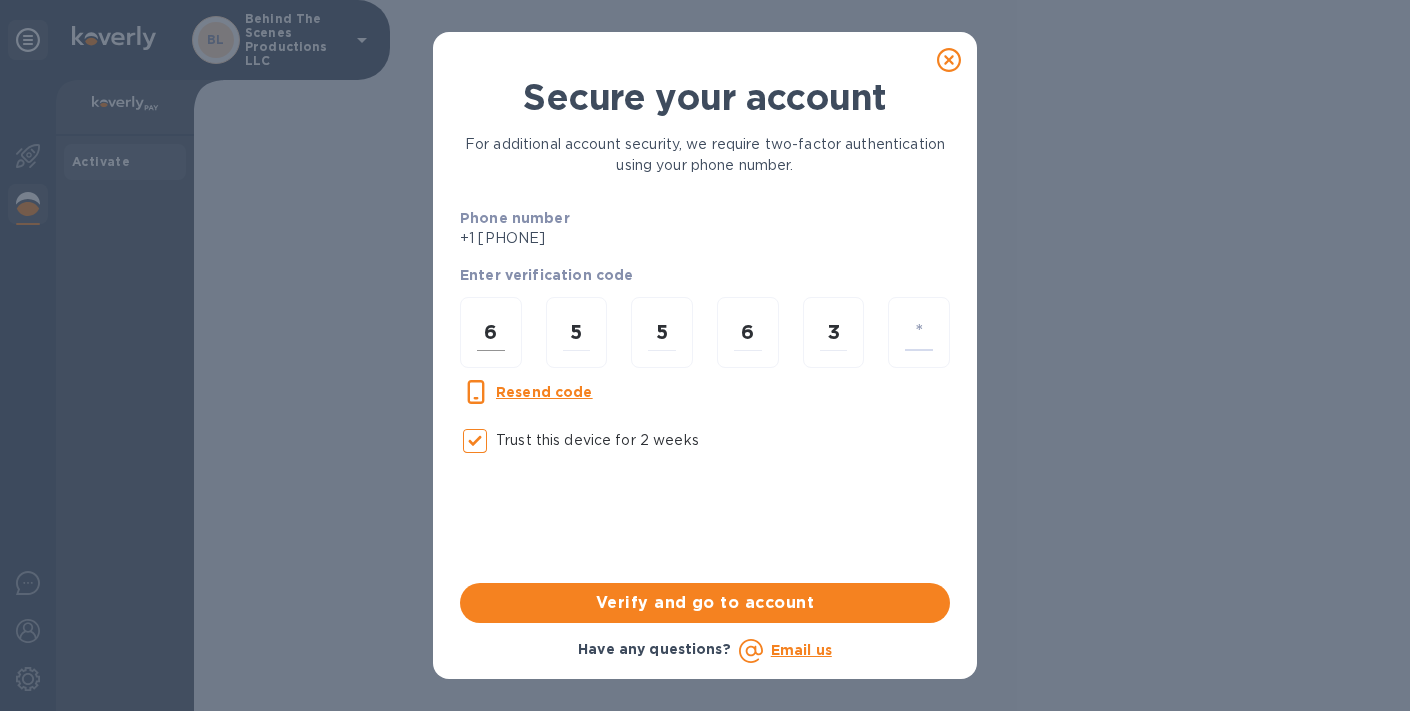 type on "6" 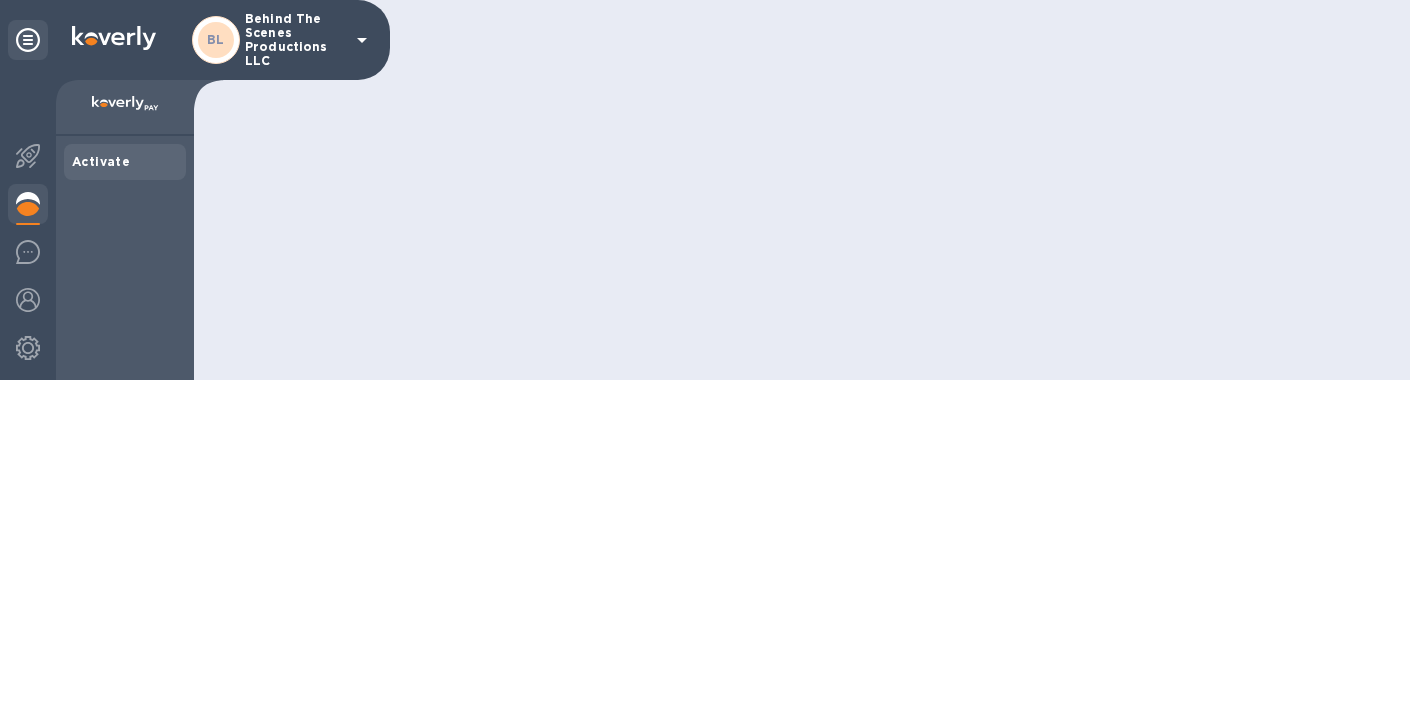 scroll, scrollTop: 0, scrollLeft: 0, axis: both 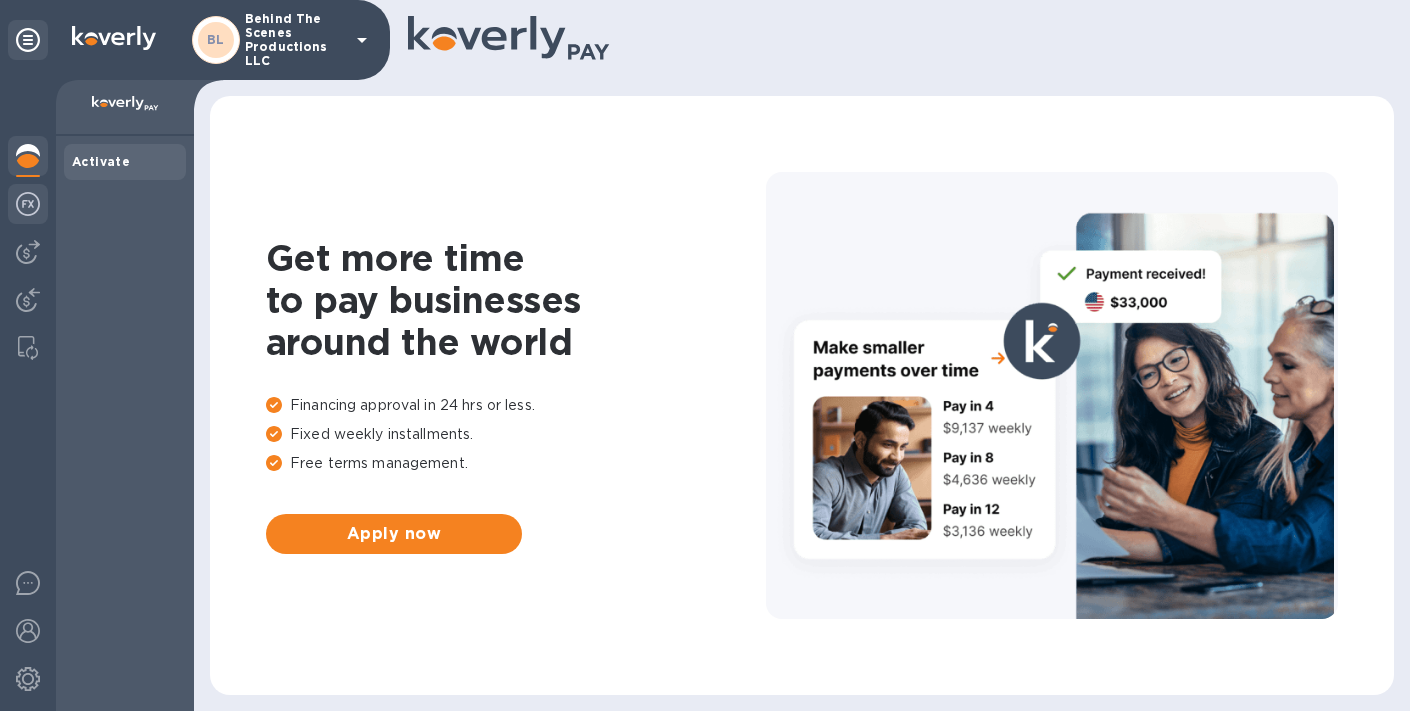 click at bounding box center [28, 204] 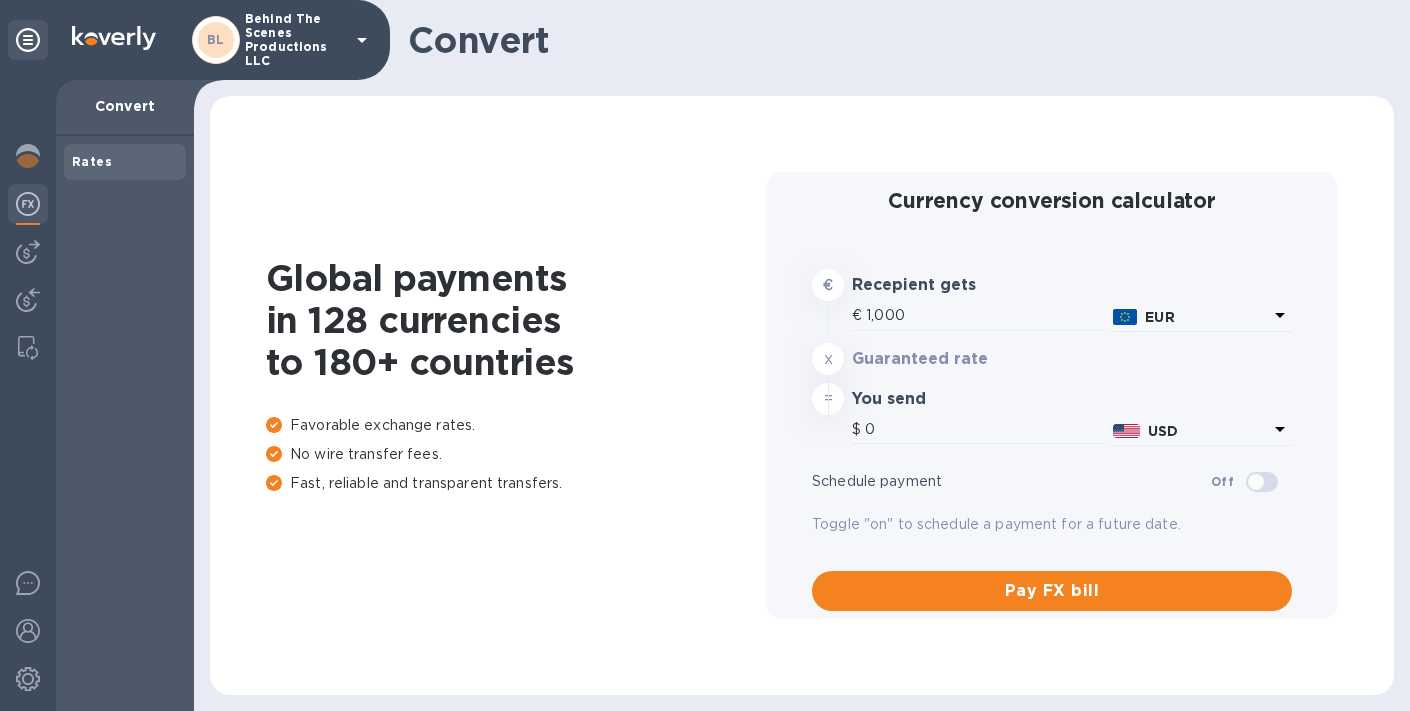 type on "1,172.24" 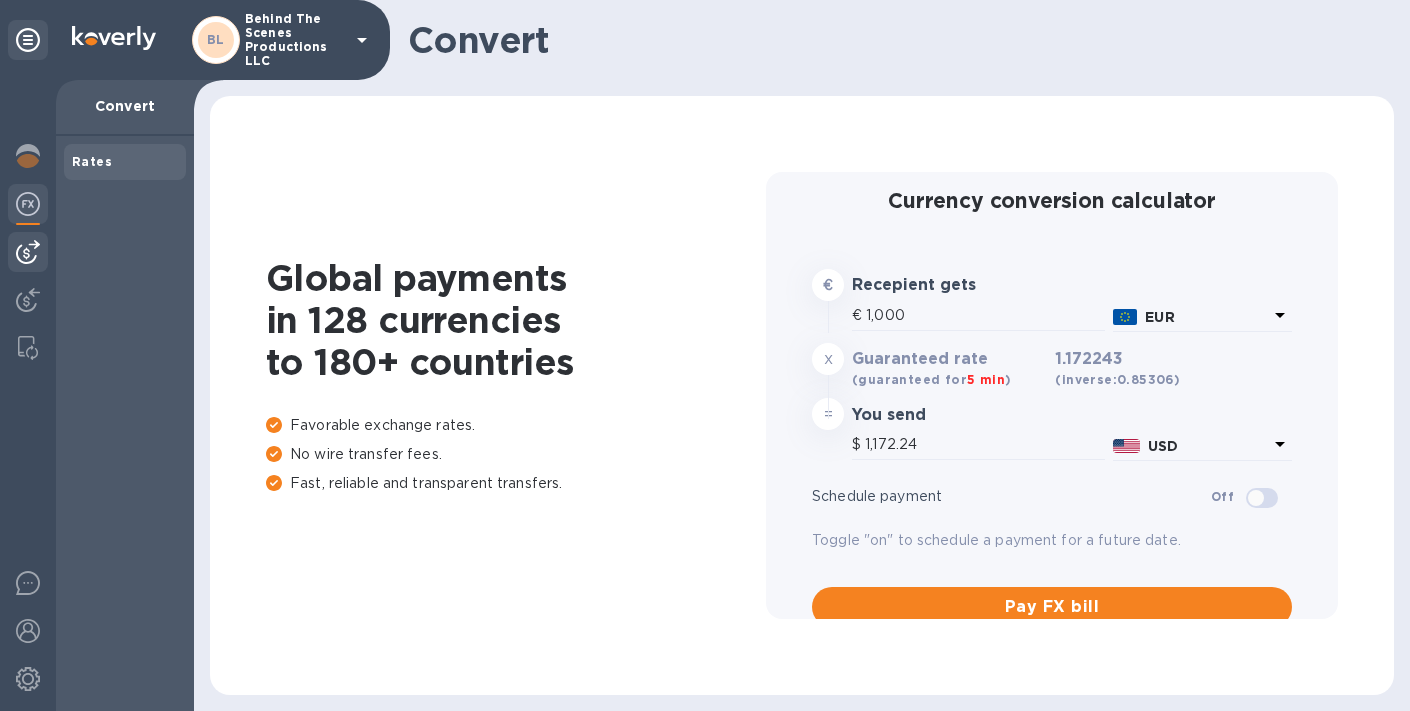 click at bounding box center [28, 252] 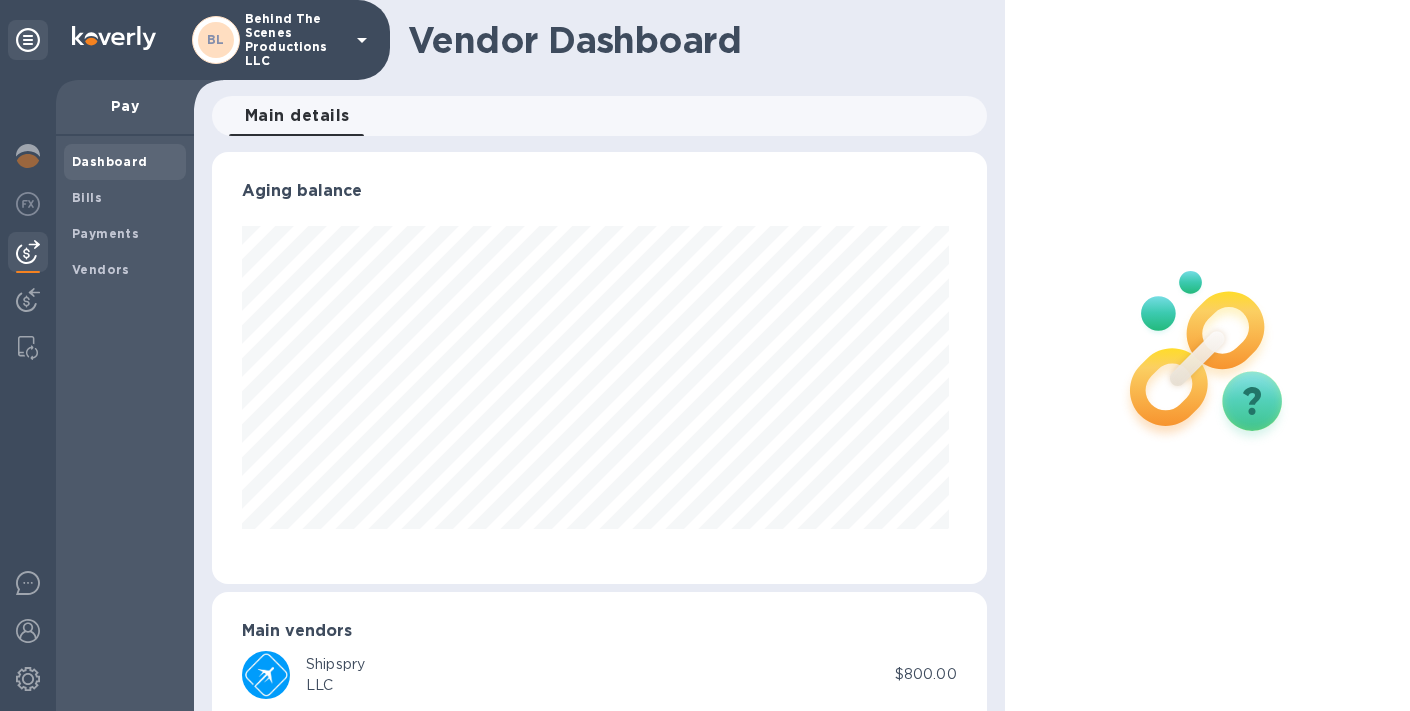 scroll, scrollTop: 999568, scrollLeft: 999233, axis: both 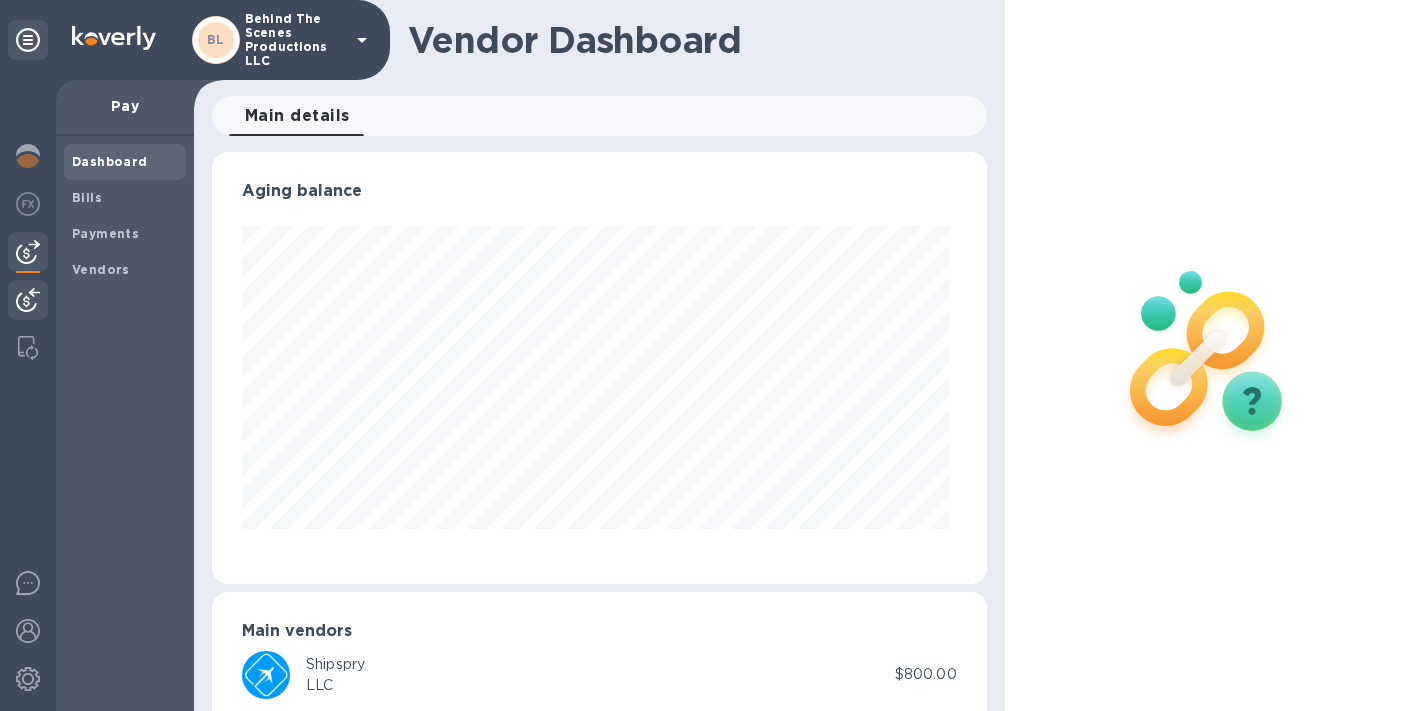 click at bounding box center (28, 300) 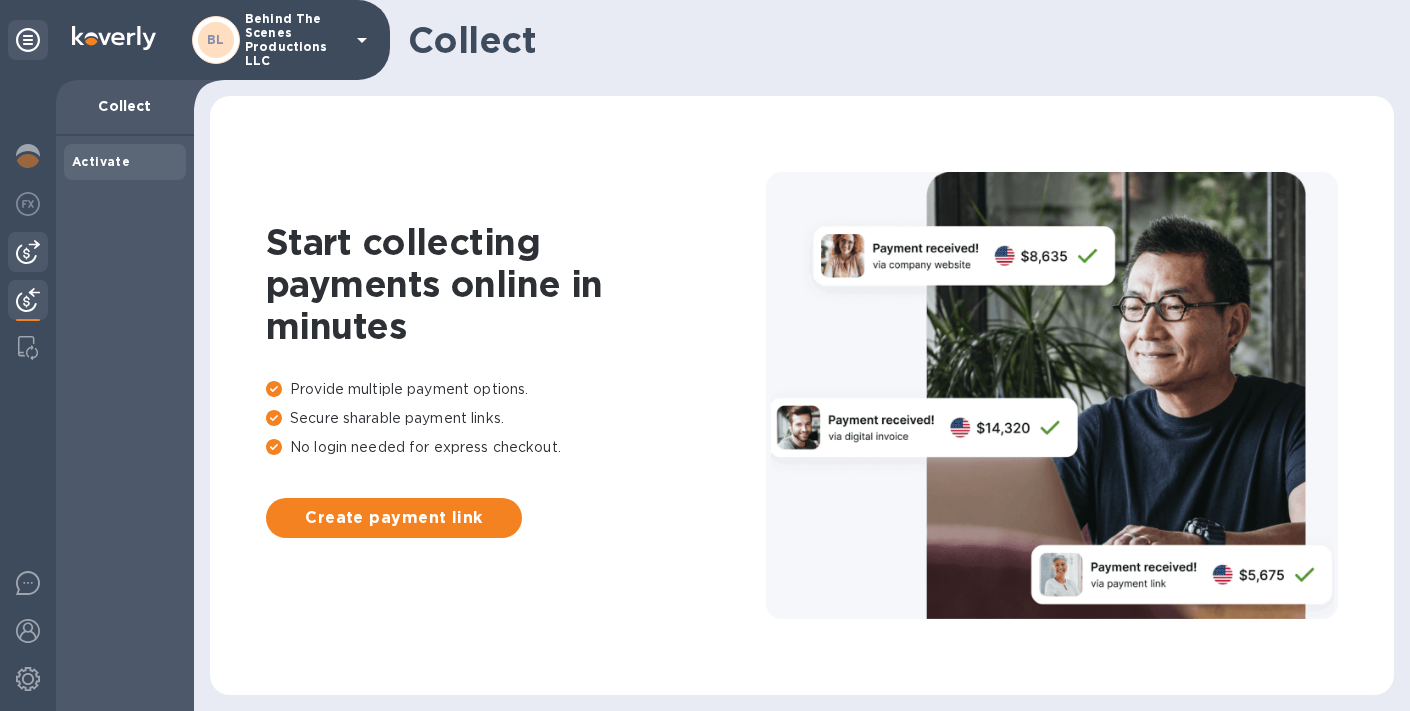 click at bounding box center [28, 252] 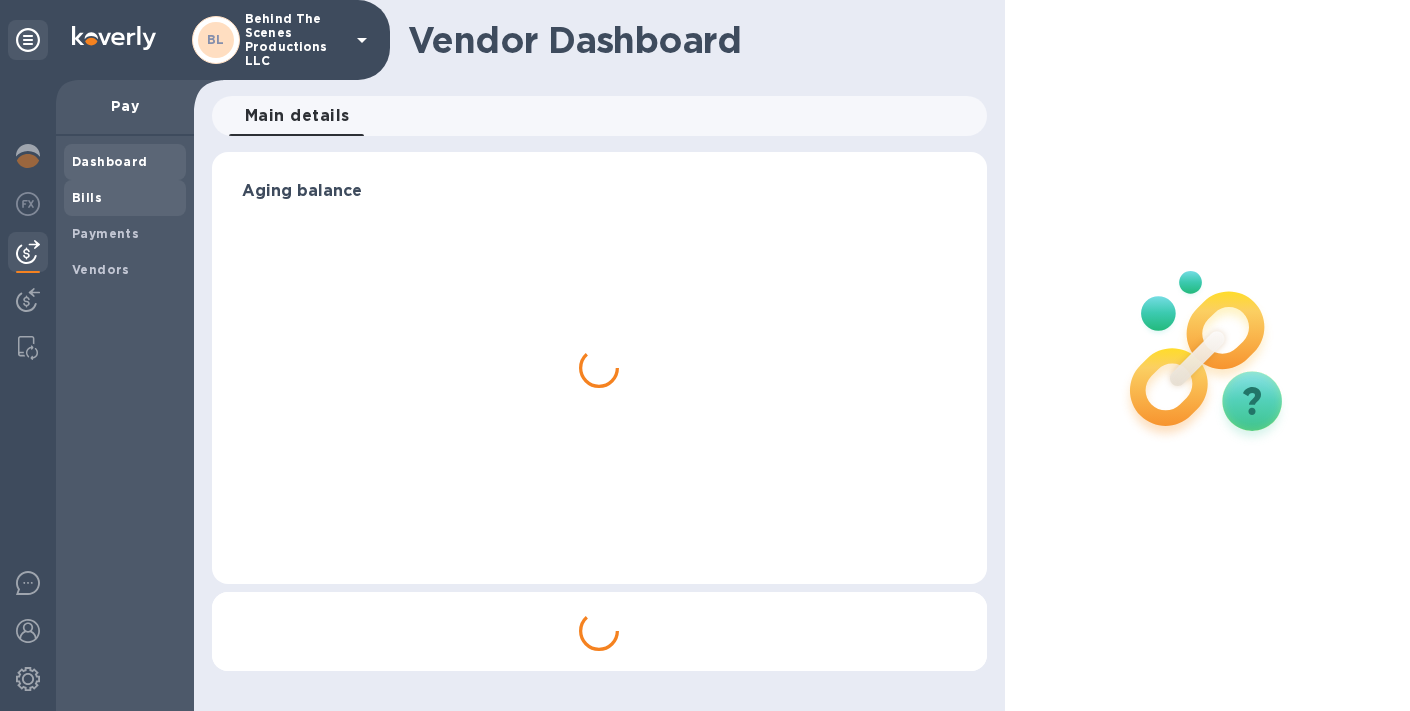 click on "Bills" at bounding box center [125, 198] 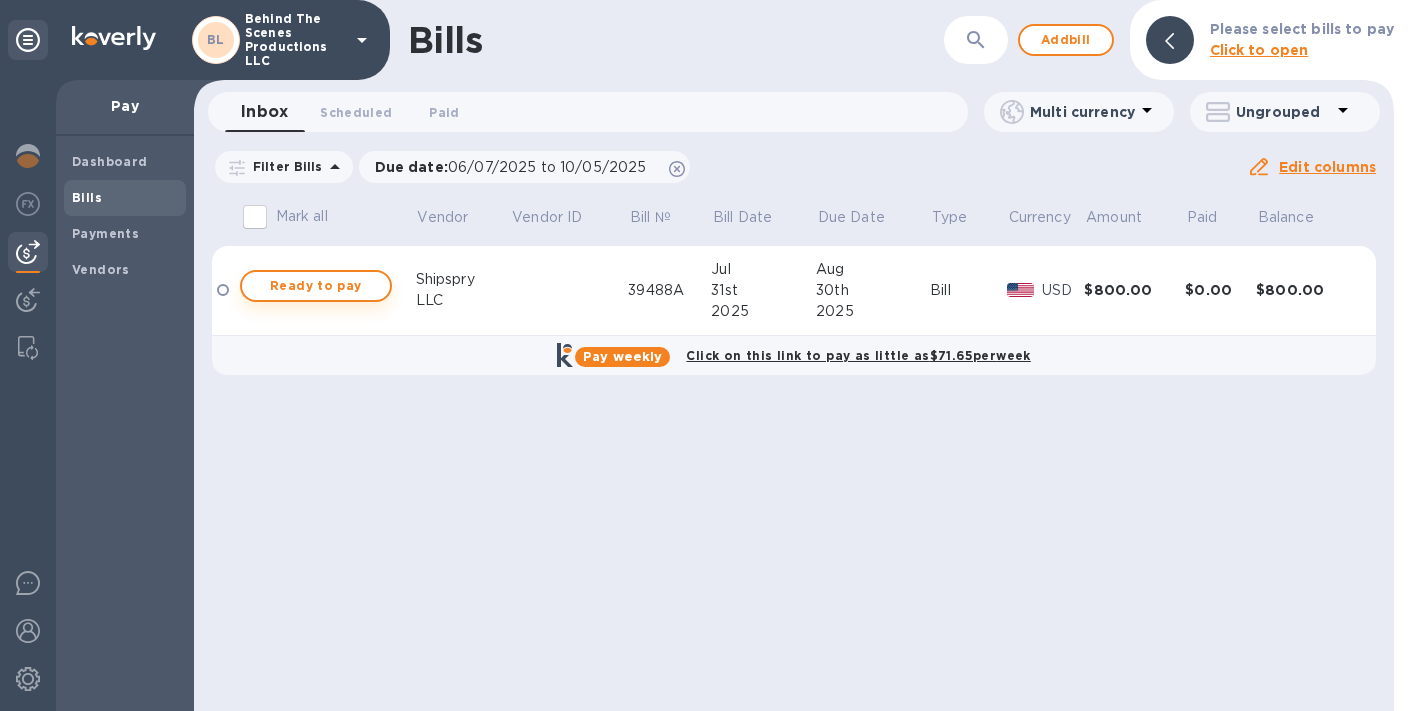 click on "Ready to pay" at bounding box center (316, 286) 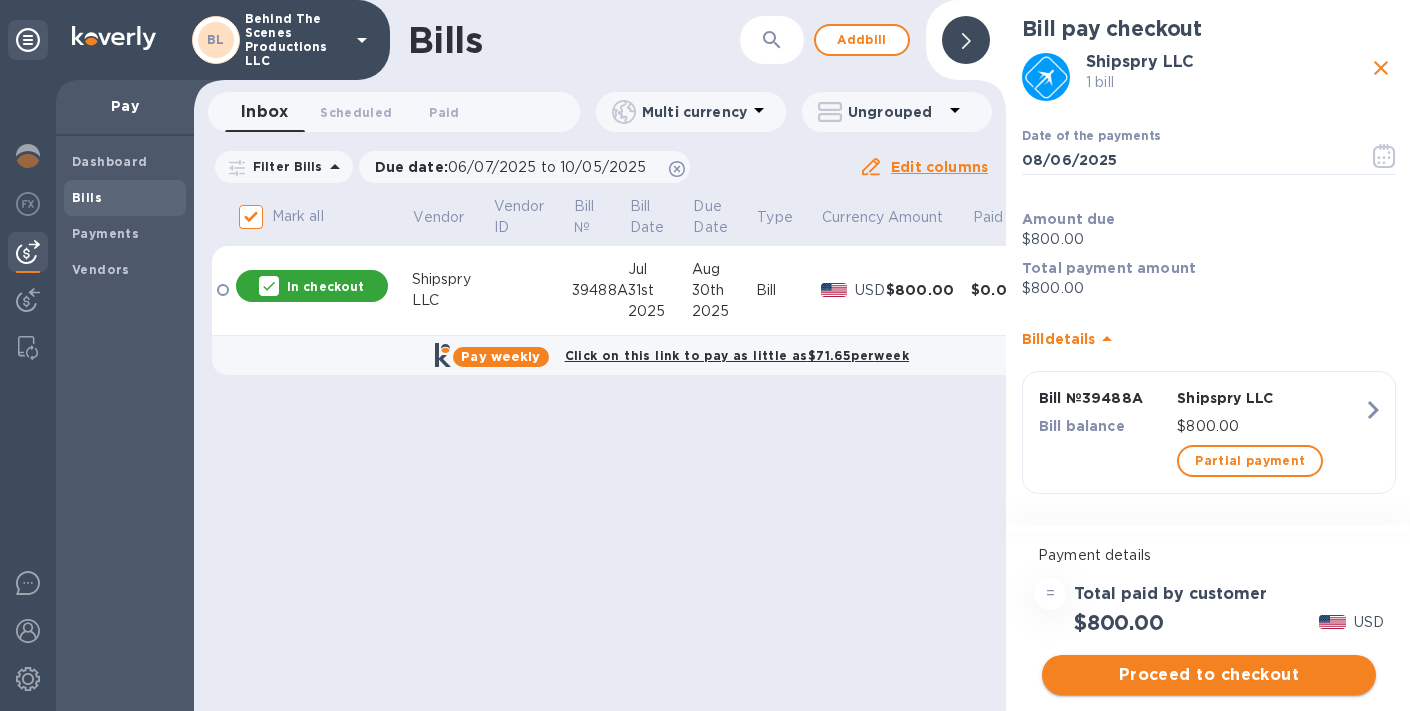 click on "Proceed to checkout" at bounding box center [1209, 675] 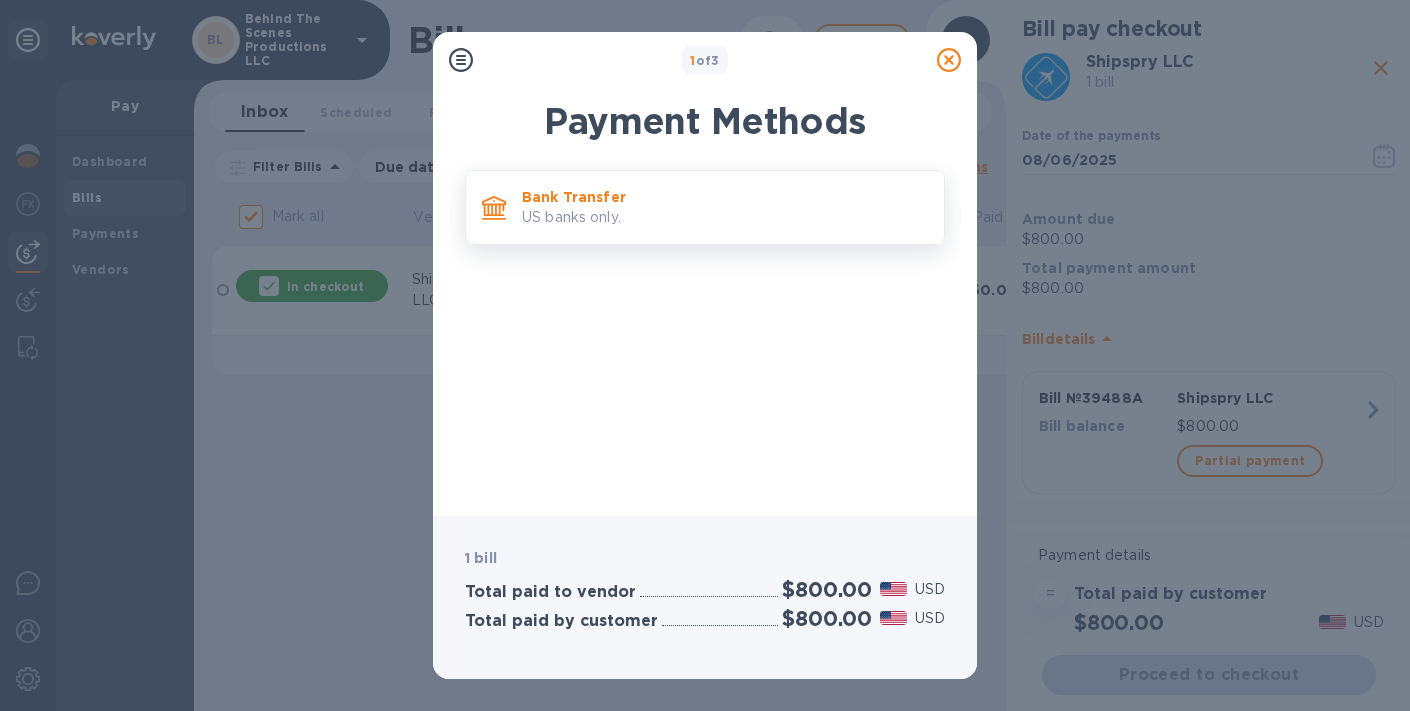 click on "Bank Transfer" at bounding box center (725, 197) 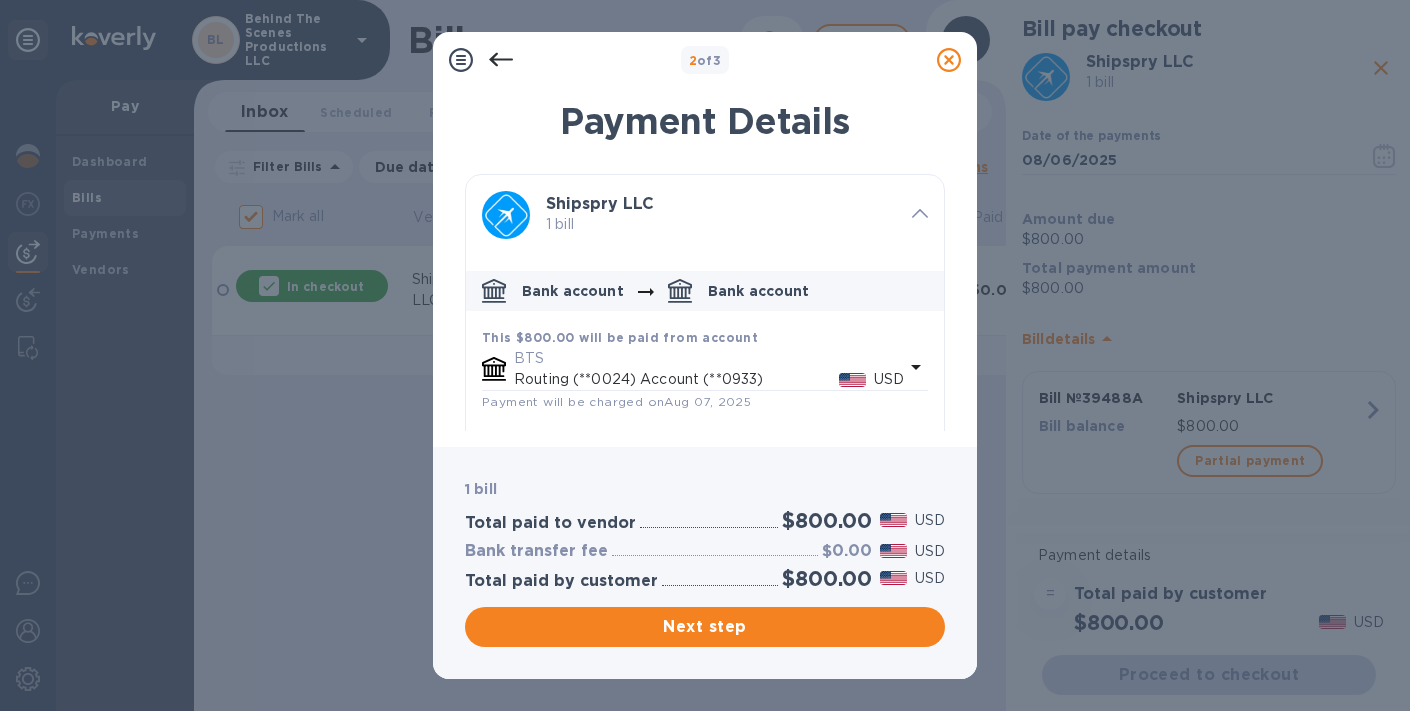 scroll, scrollTop: 87, scrollLeft: 0, axis: vertical 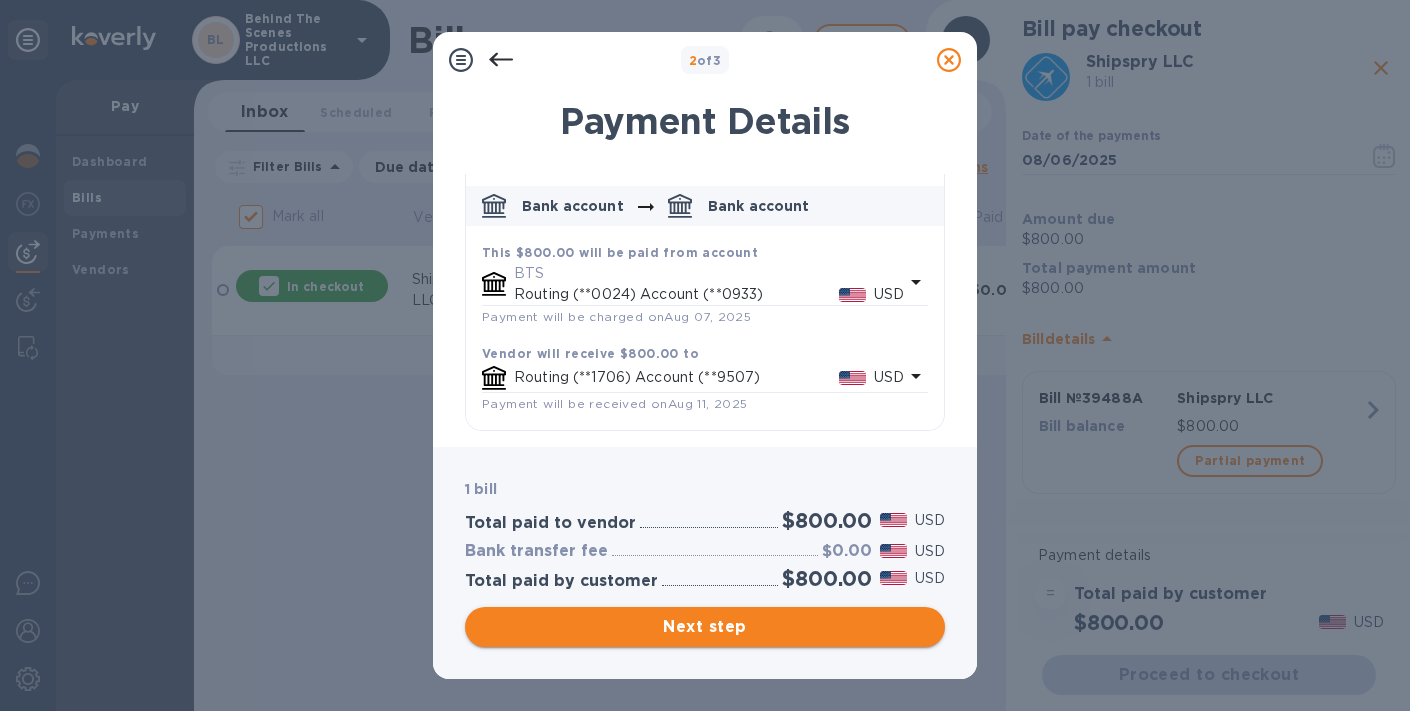 click on "Next step" at bounding box center (705, 627) 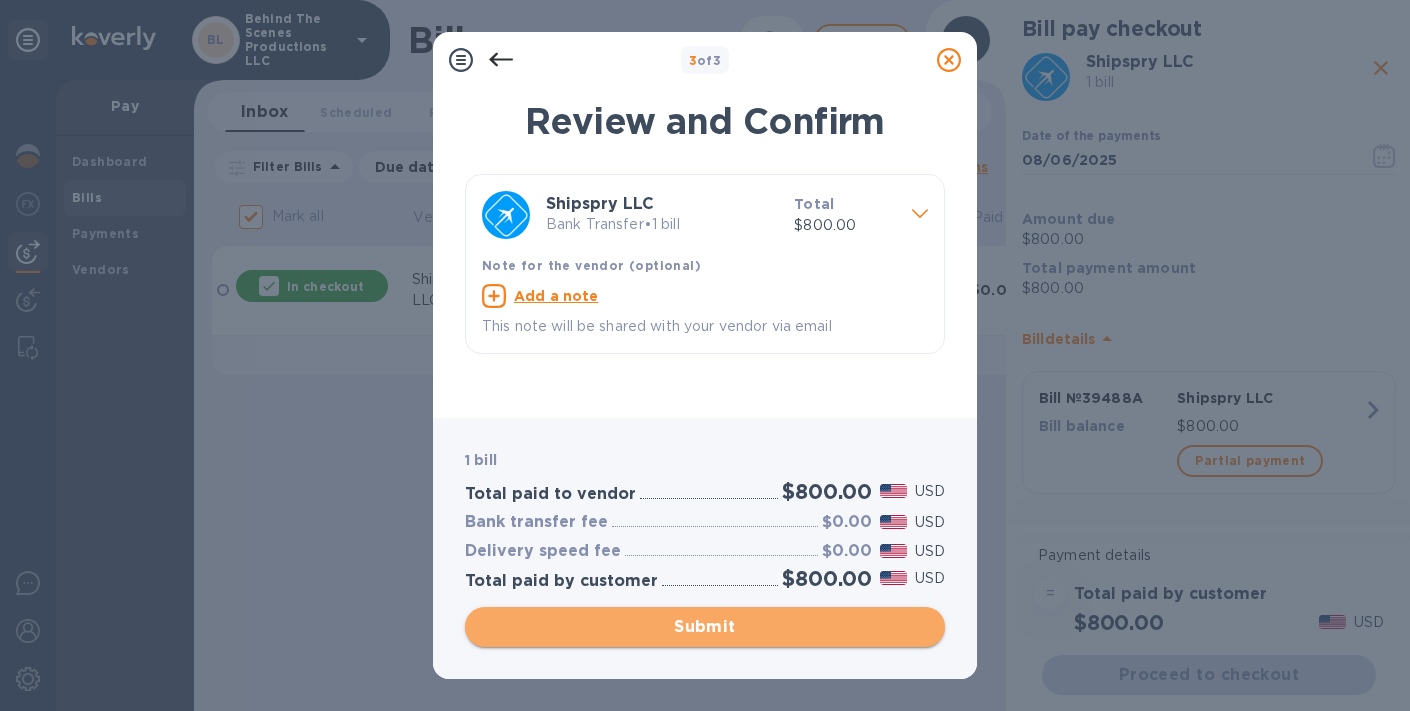 click on "Submit" at bounding box center [705, 627] 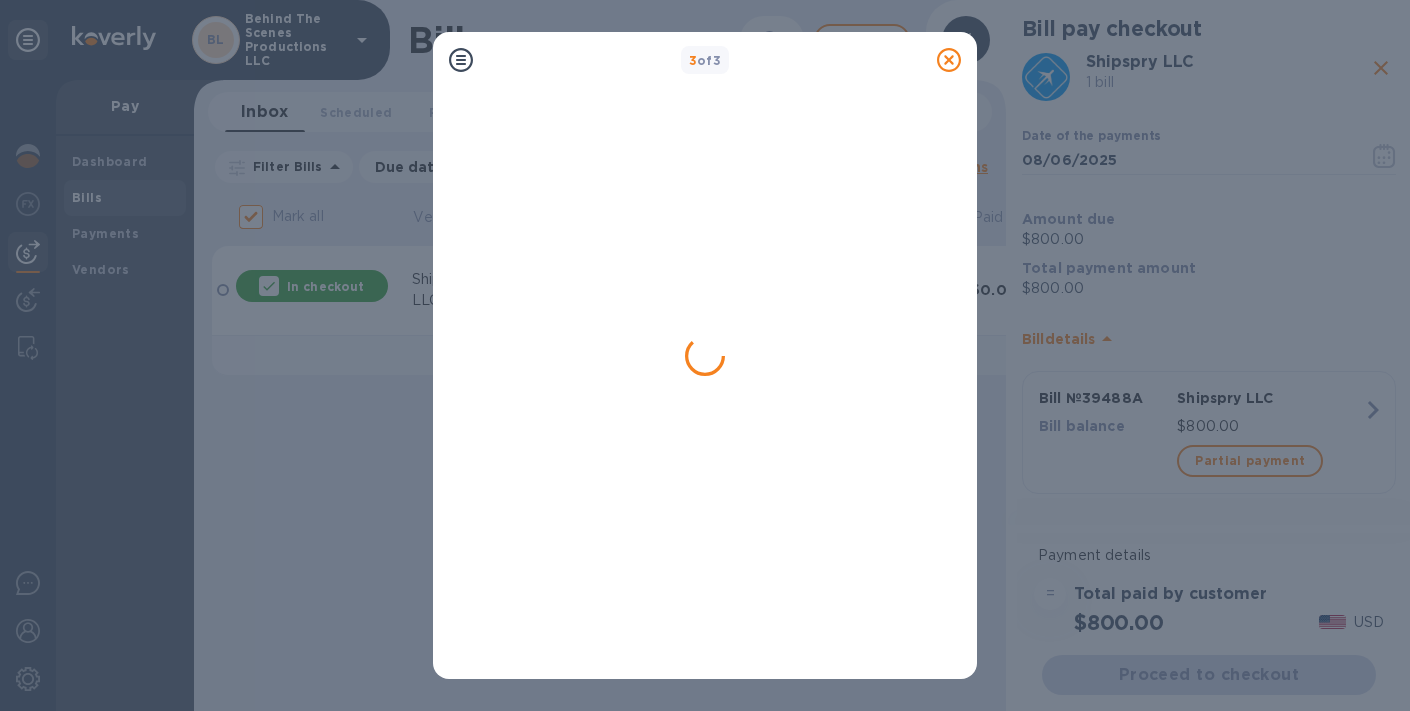 checkbox on "false" 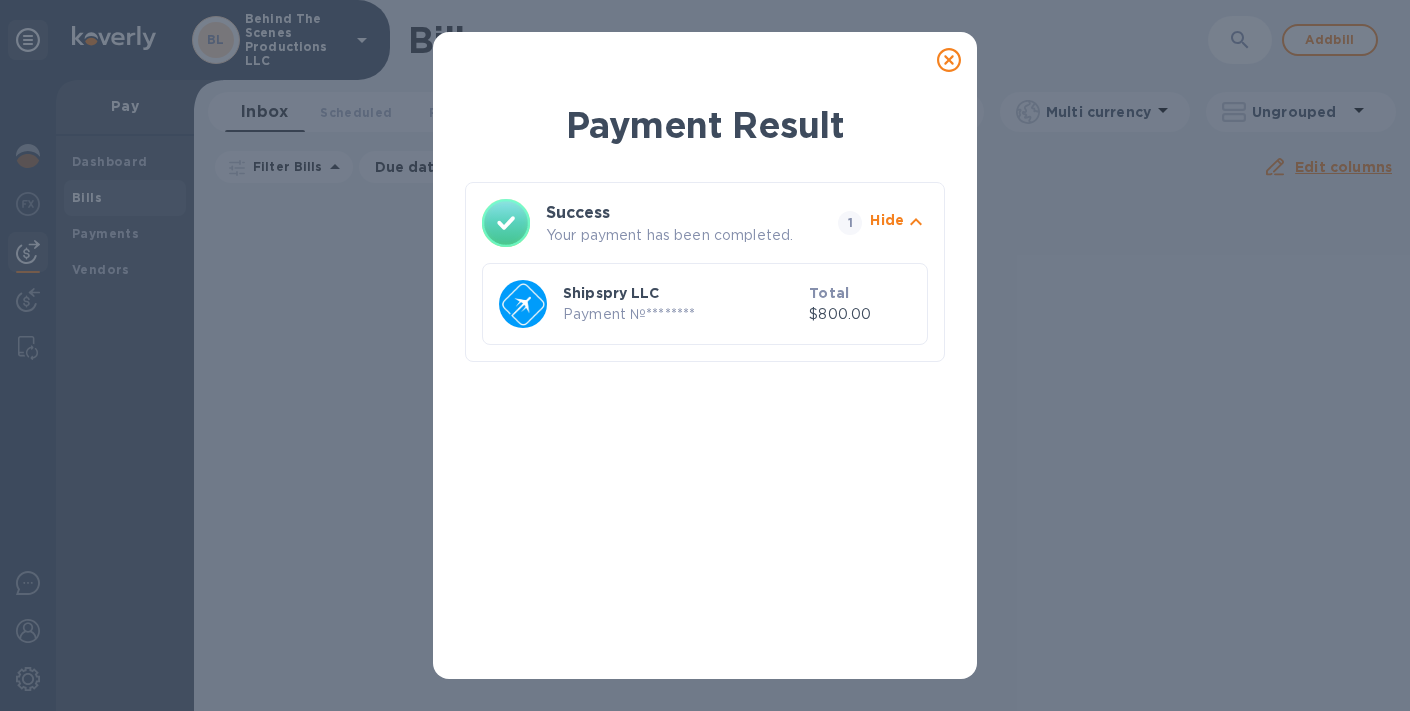 click 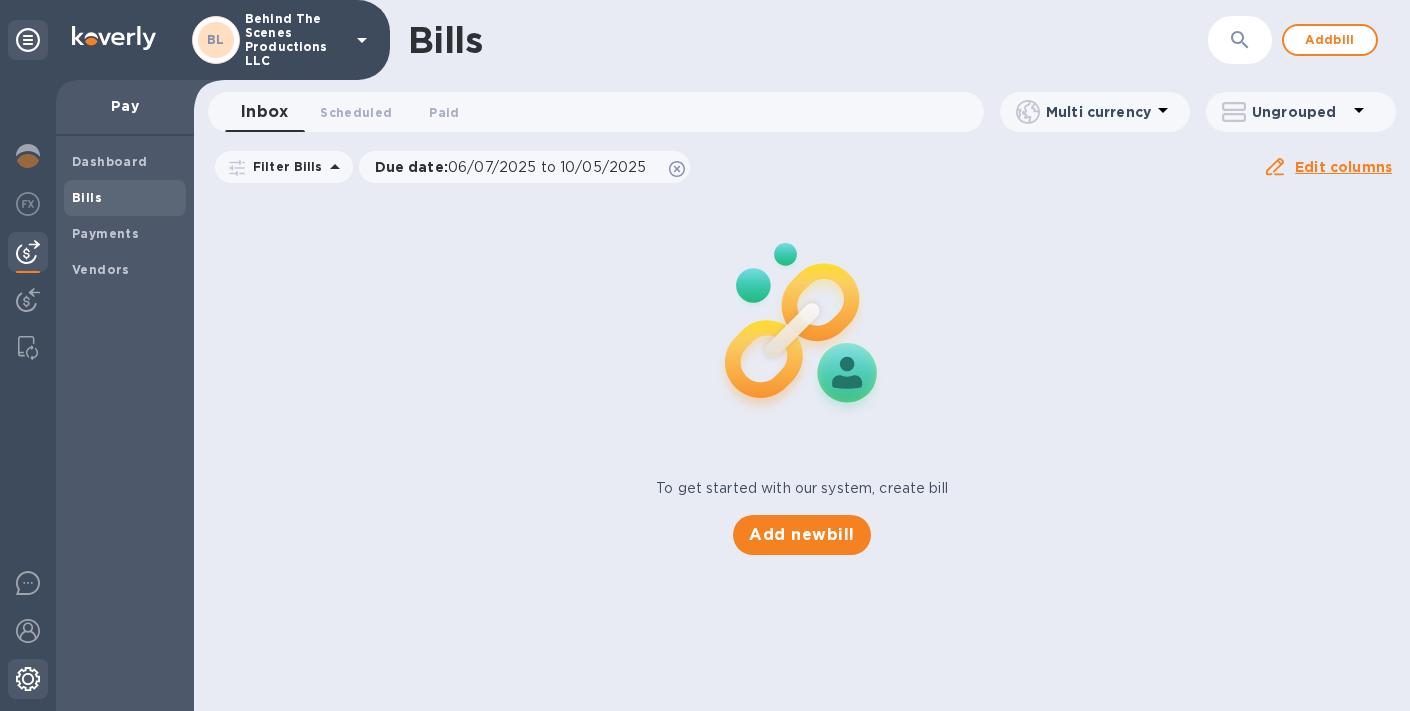 click at bounding box center [28, 679] 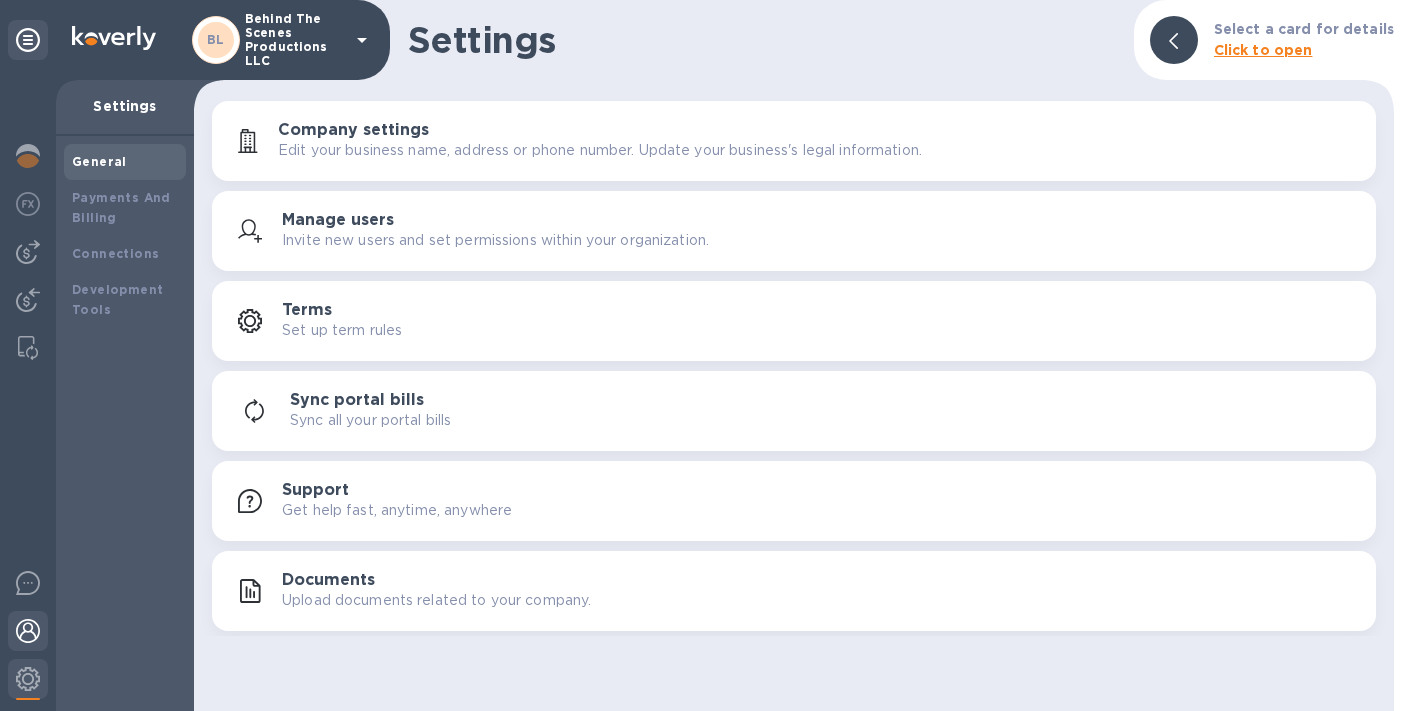click at bounding box center (28, 631) 